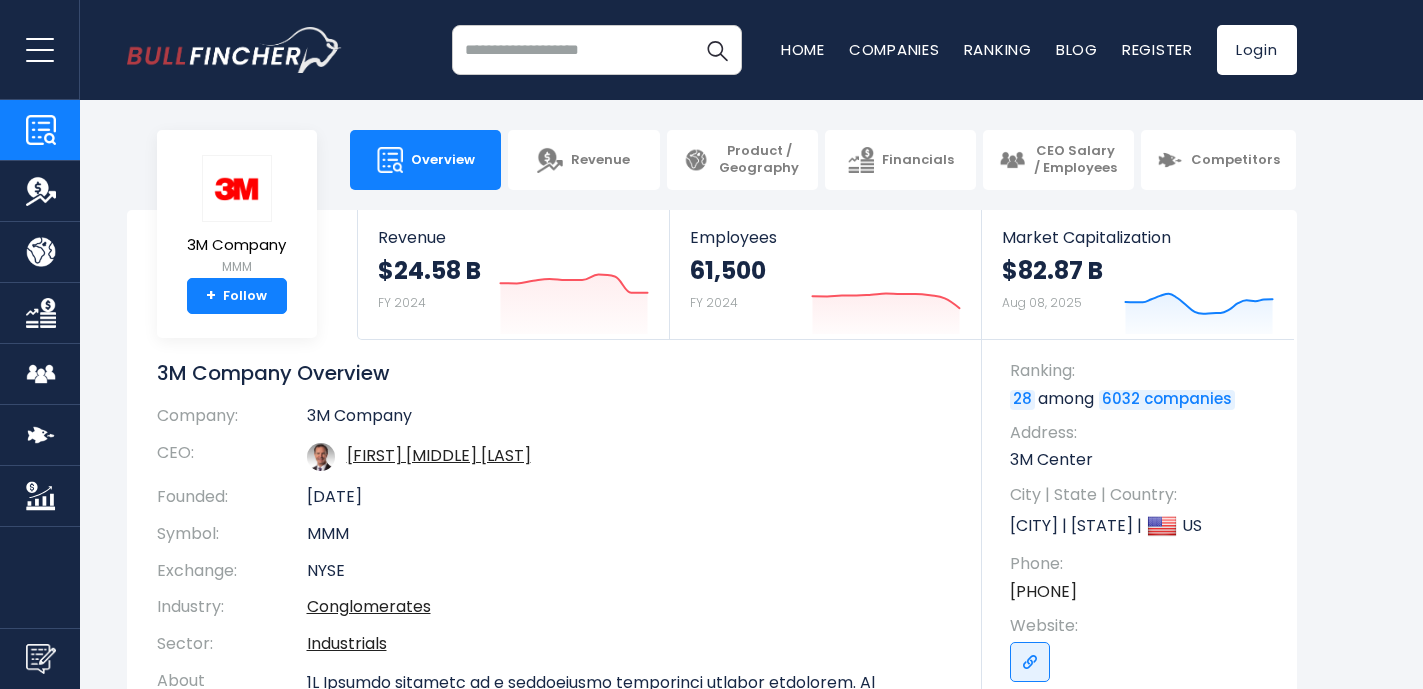 scroll, scrollTop: 0, scrollLeft: 0, axis: both 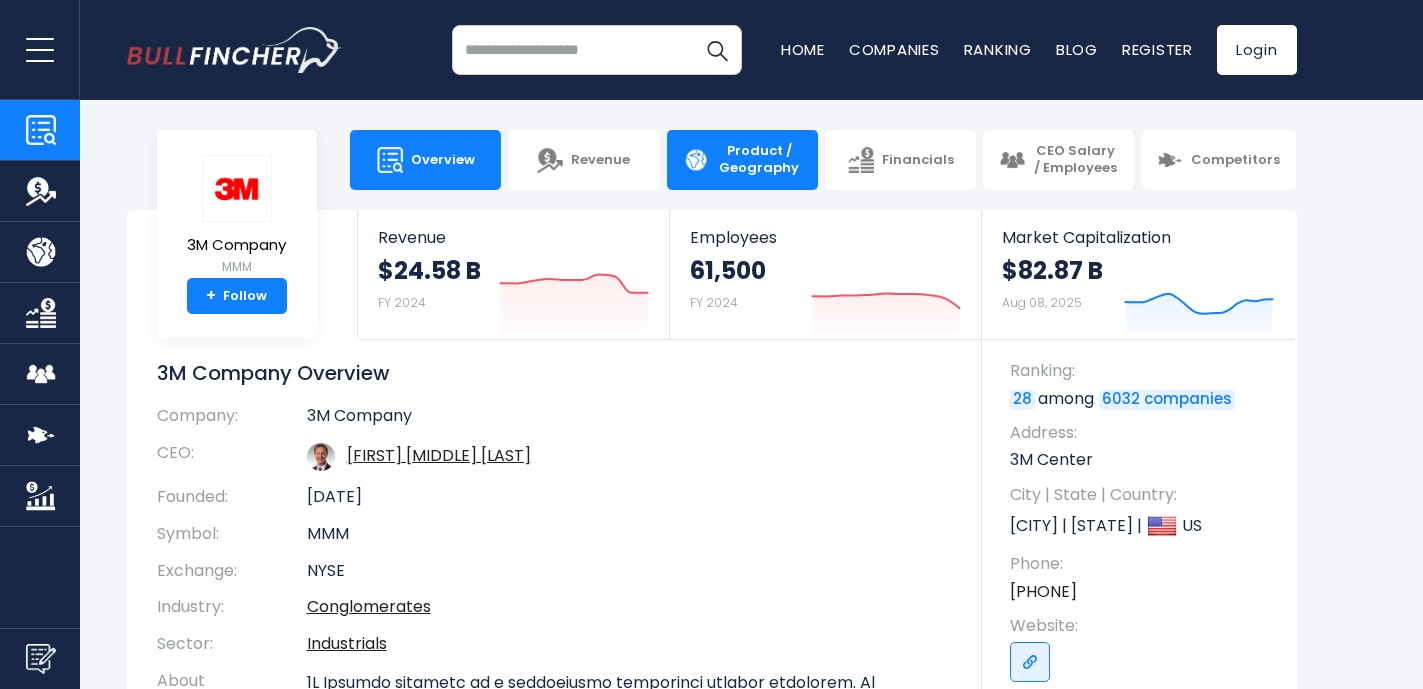 click on "Product / Geography" at bounding box center [742, 160] 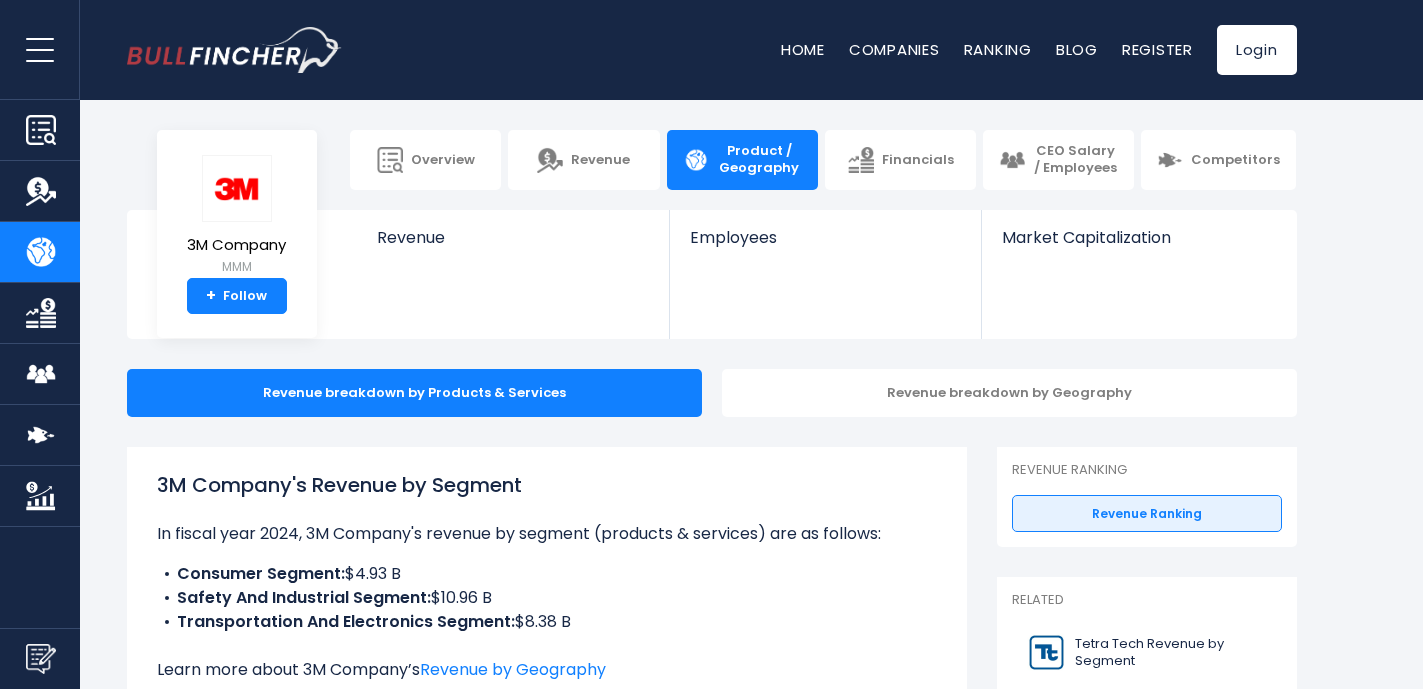 scroll, scrollTop: 0, scrollLeft: 0, axis: both 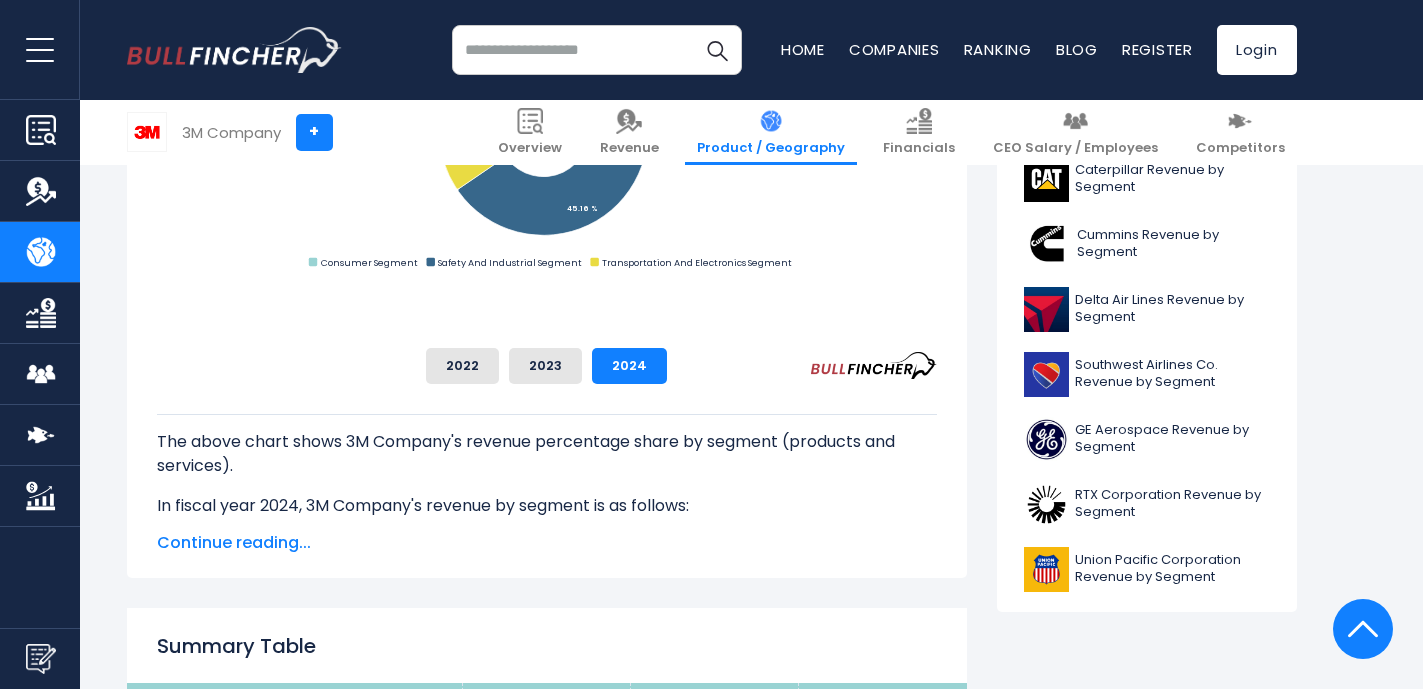 click on "Continue reading..." at bounding box center (547, 543) 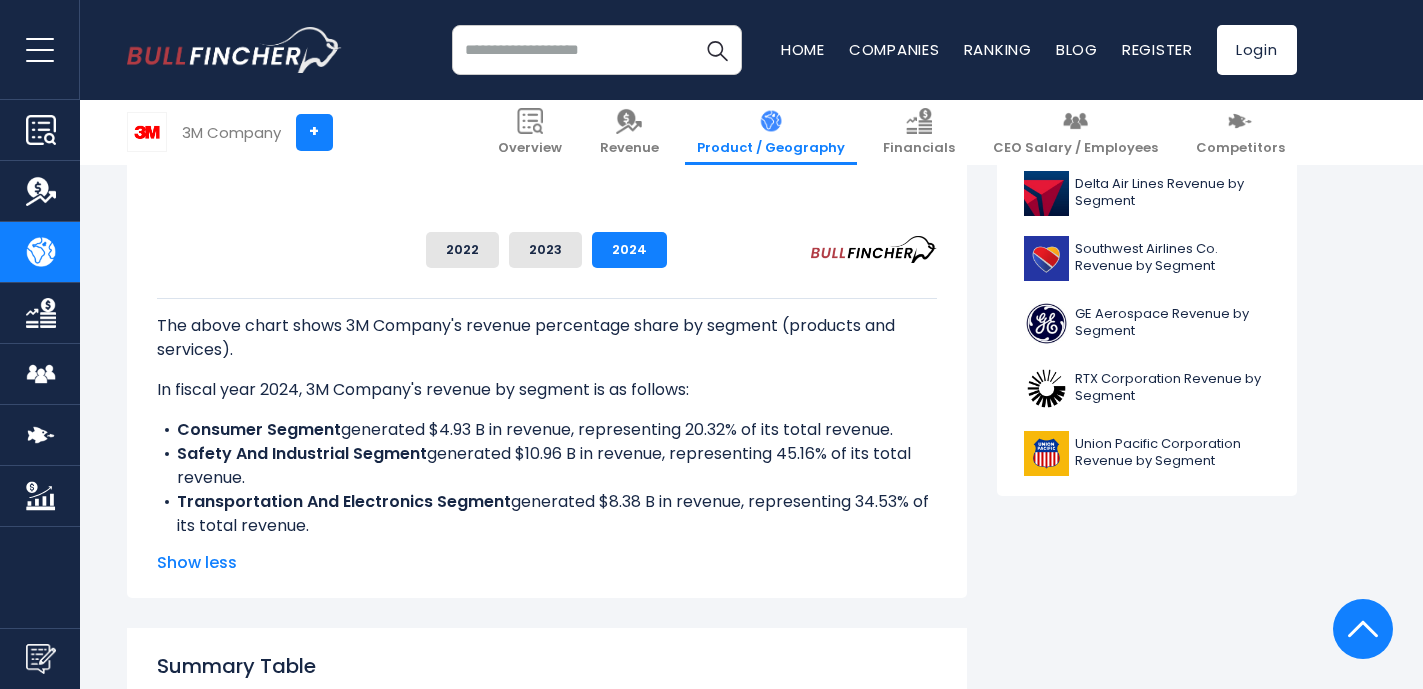 scroll, scrollTop: 976, scrollLeft: 0, axis: vertical 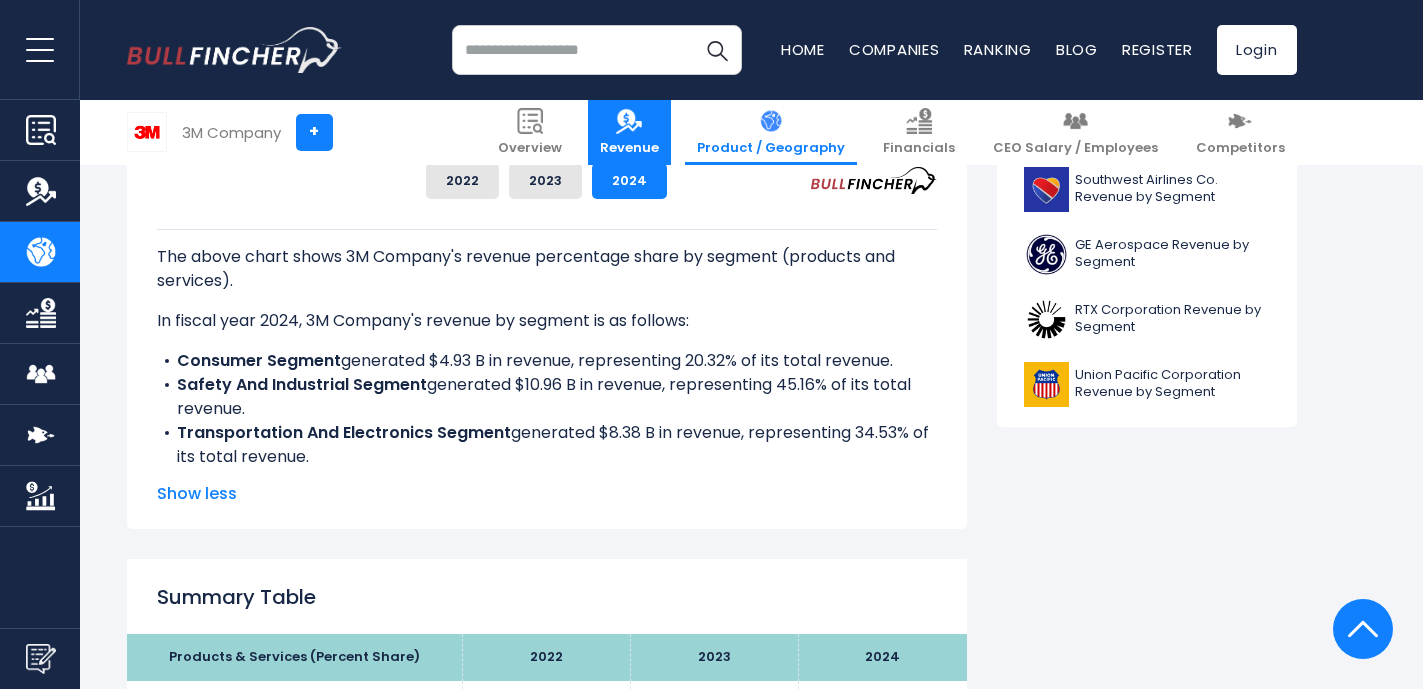 click at bounding box center [629, 121] 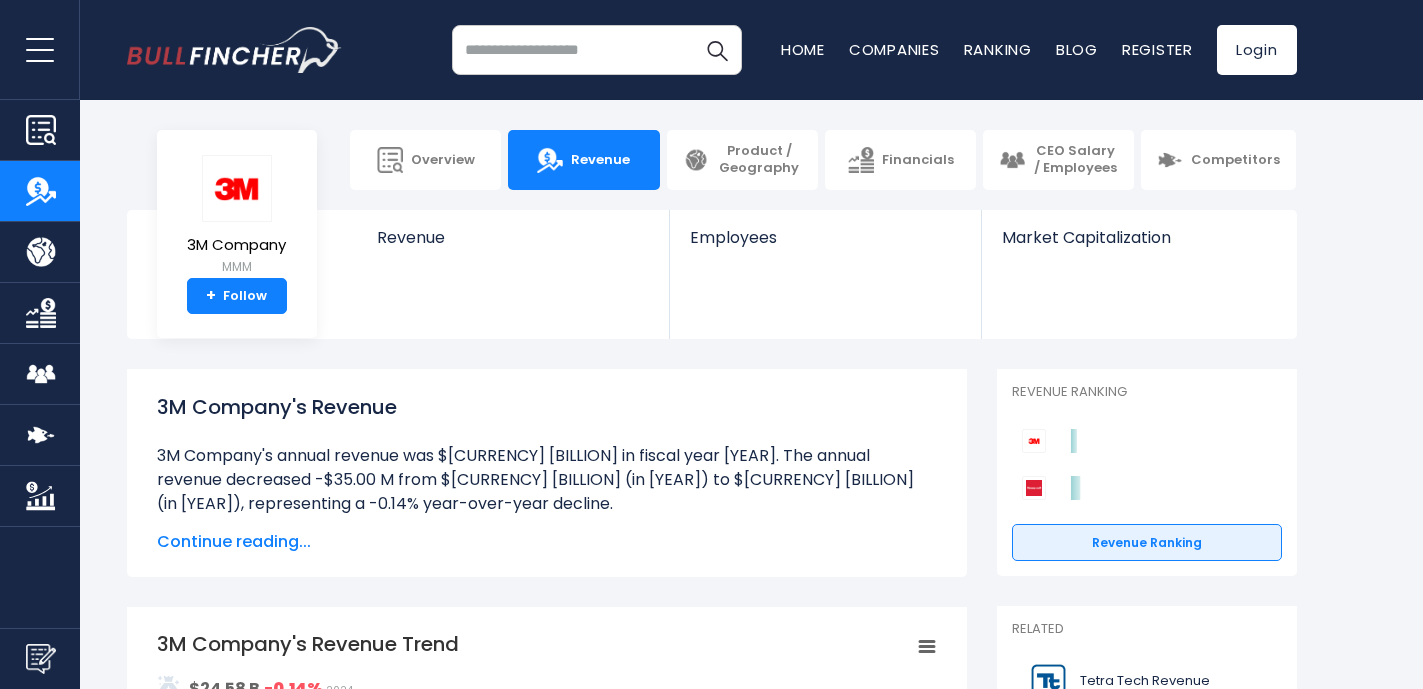 scroll, scrollTop: 0, scrollLeft: 0, axis: both 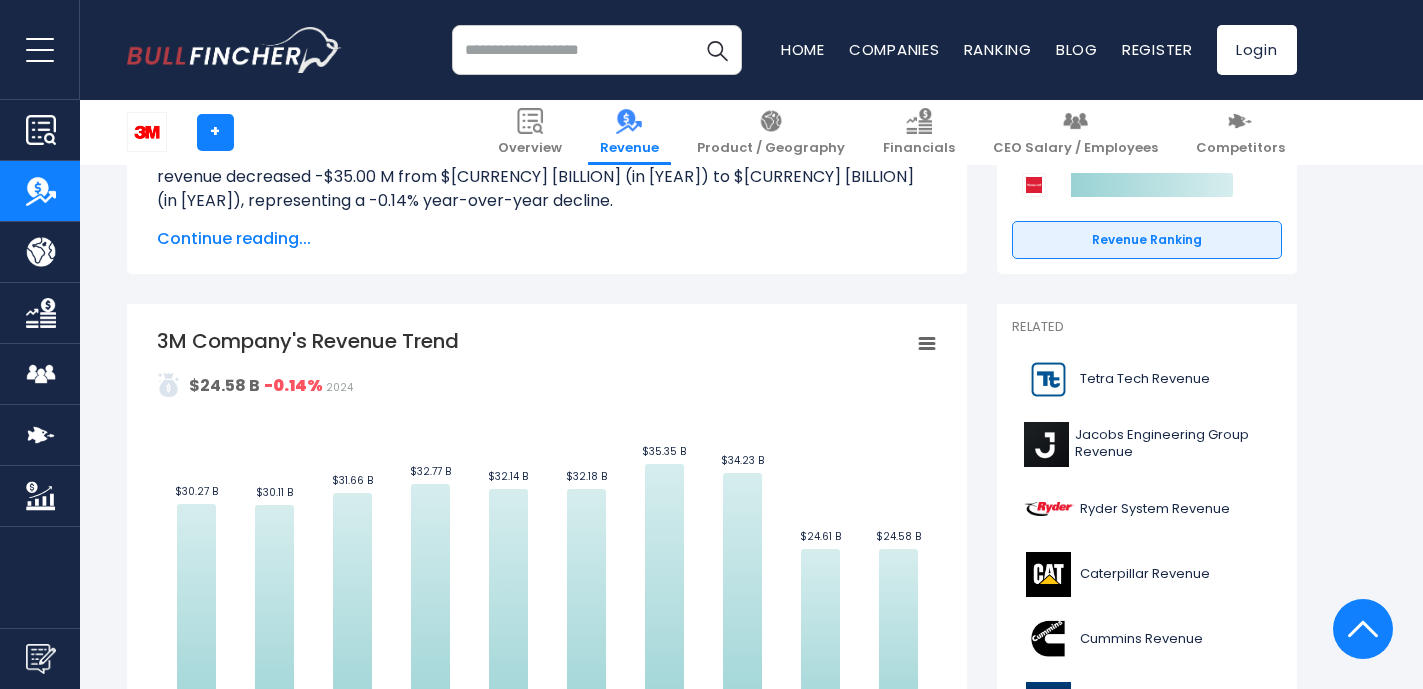 click on "Continue reading..." at bounding box center [547, 239] 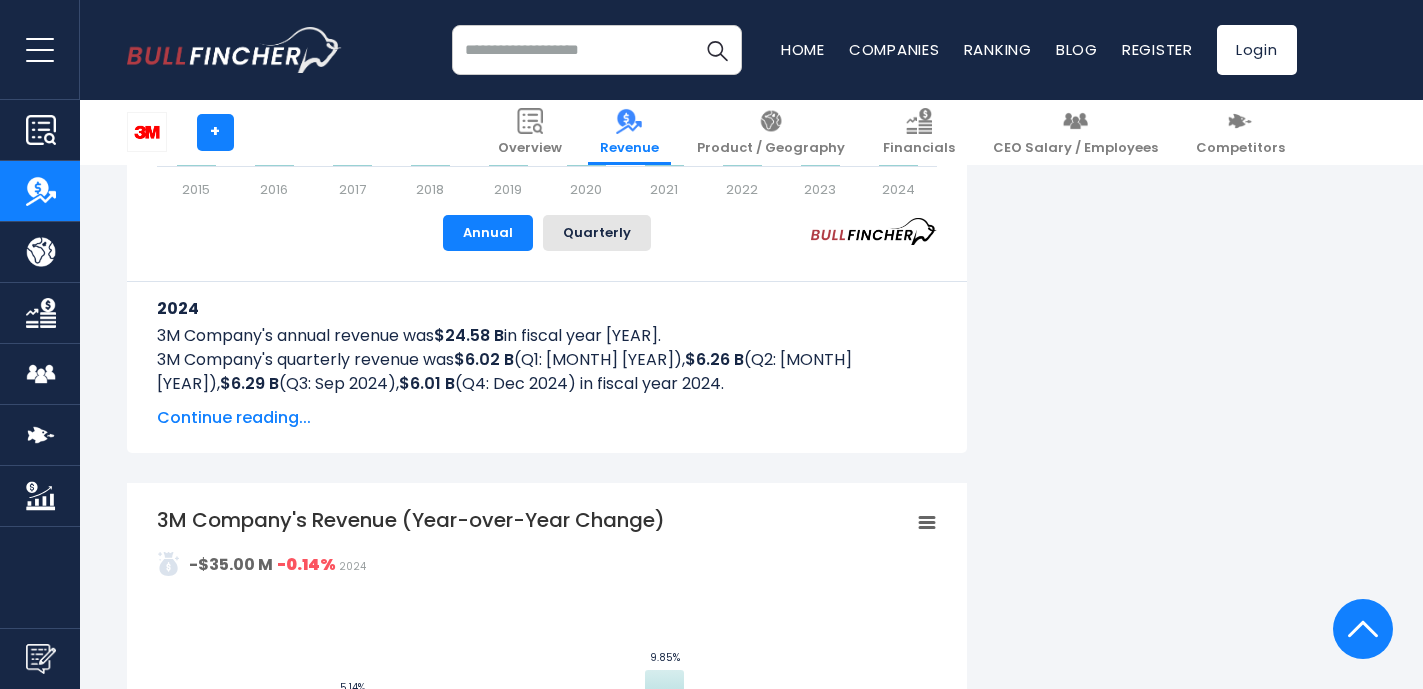 scroll, scrollTop: 1332, scrollLeft: 0, axis: vertical 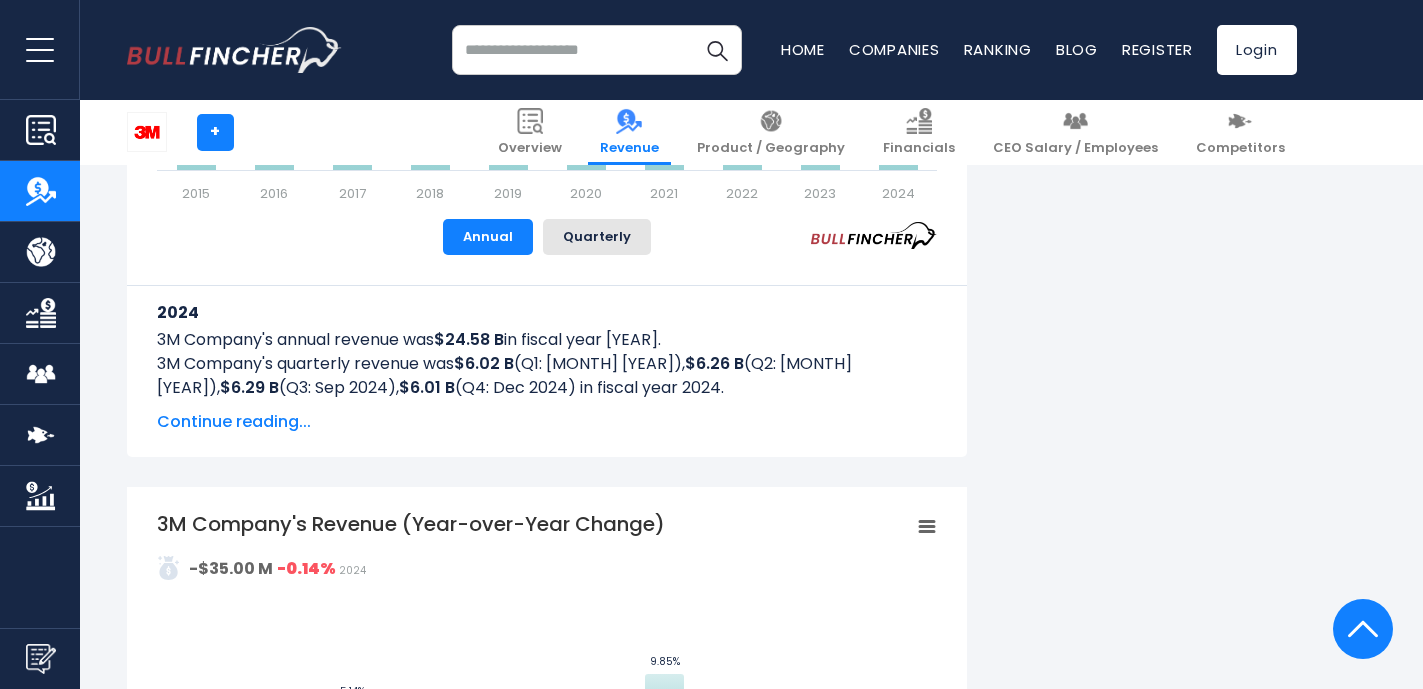 click on "Continue reading..." at bounding box center (547, 422) 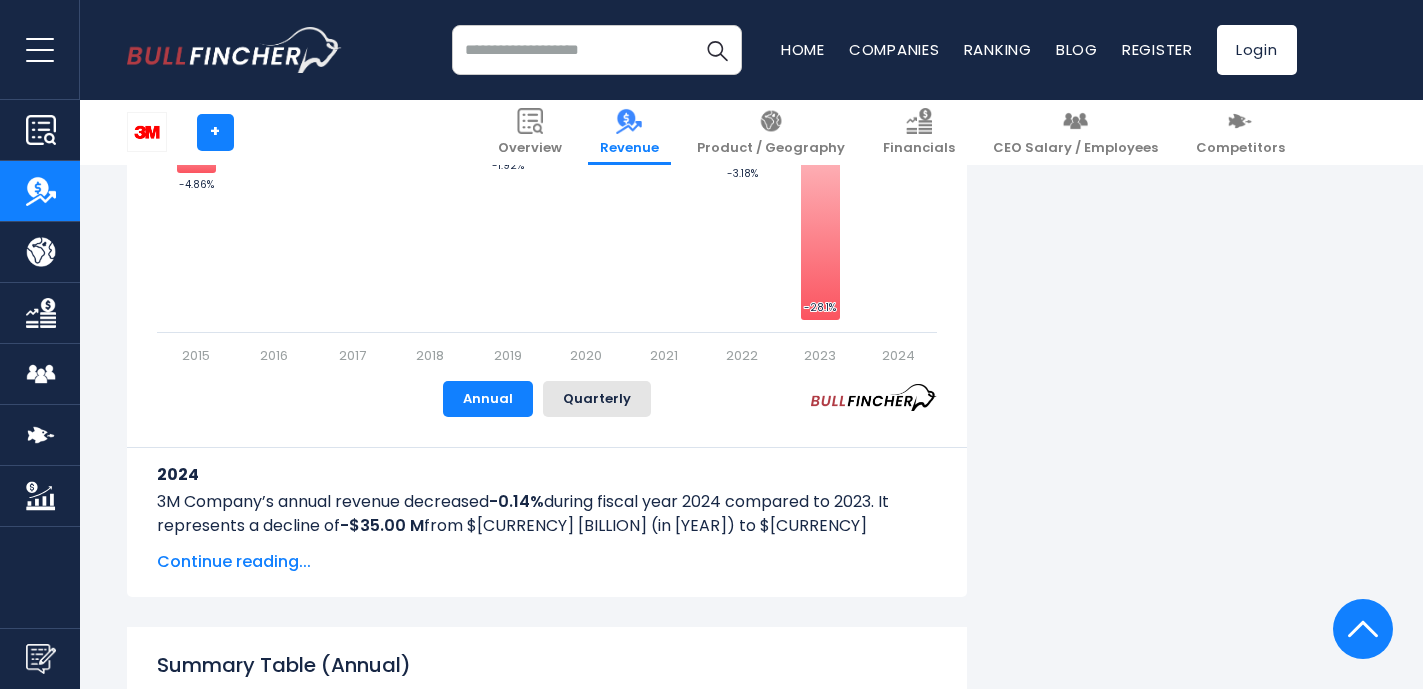 scroll, scrollTop: 3240, scrollLeft: 0, axis: vertical 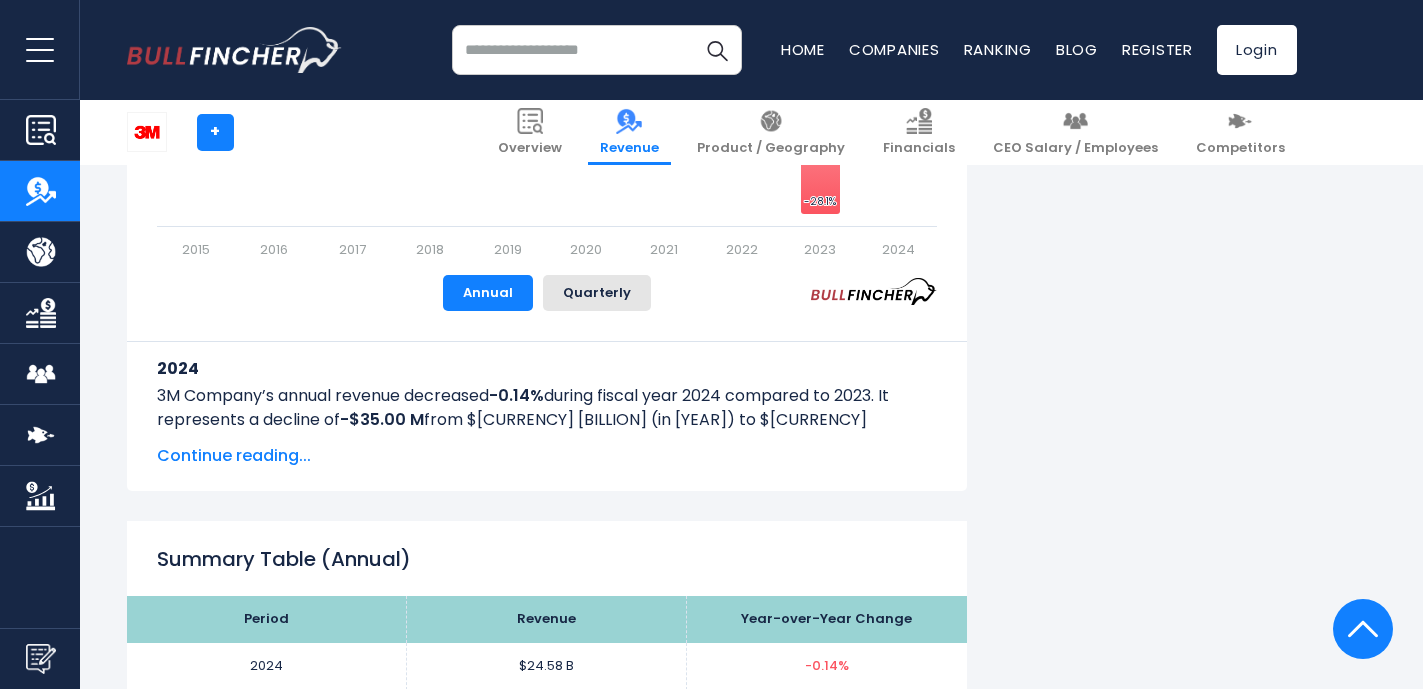 click on "Continue reading..." at bounding box center (547, 456) 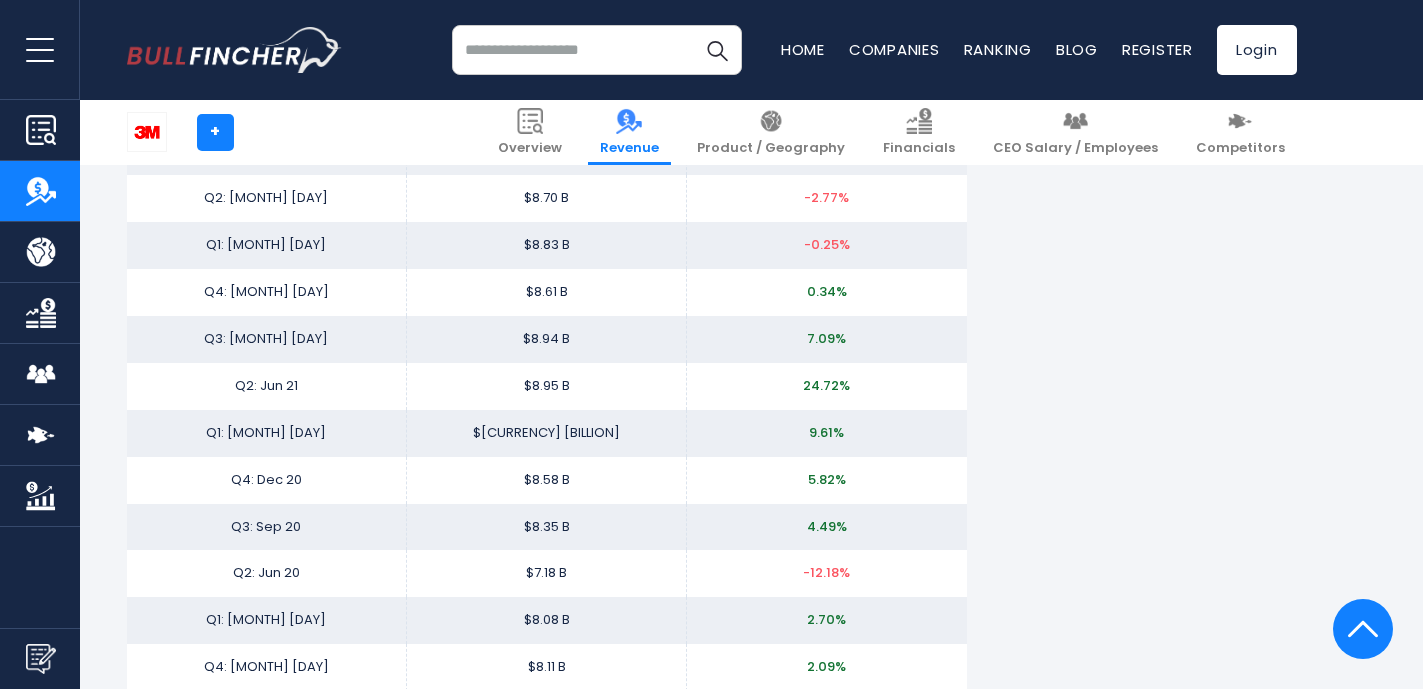 scroll, scrollTop: 6068, scrollLeft: 0, axis: vertical 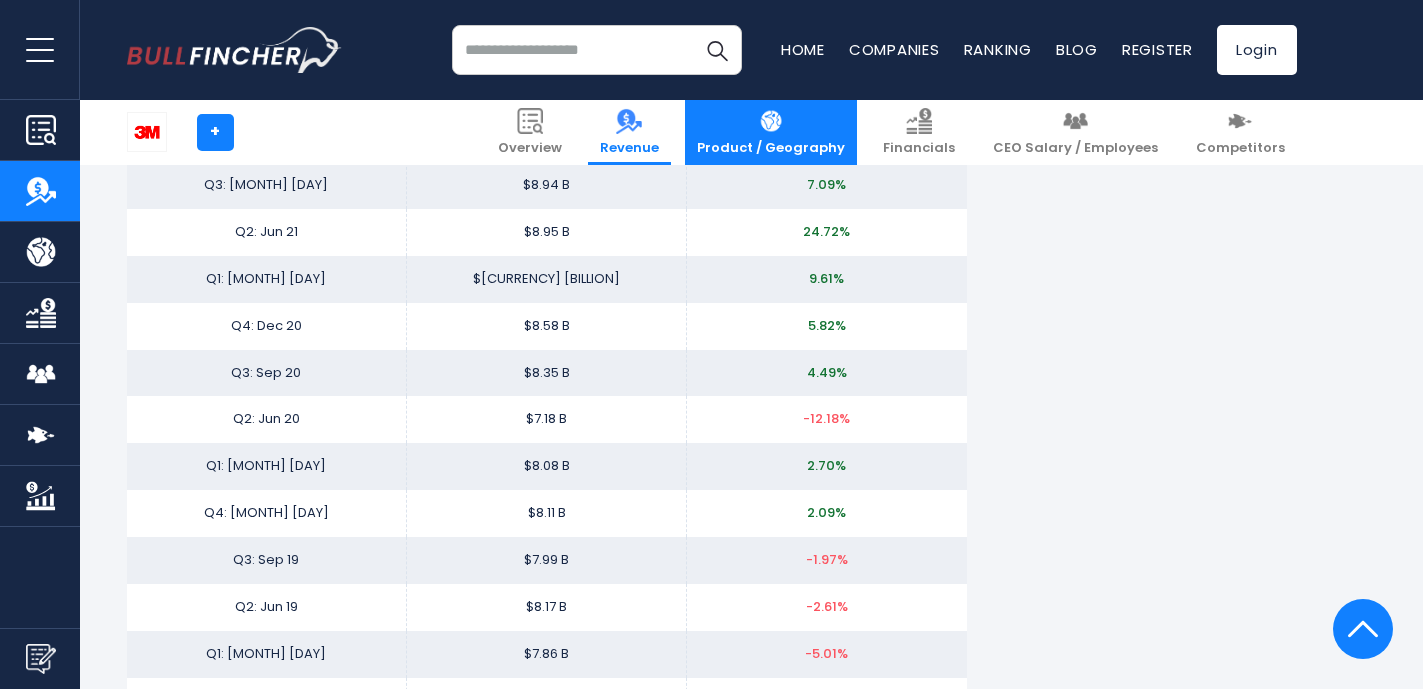 click on "Product / Geography" at bounding box center [771, 132] 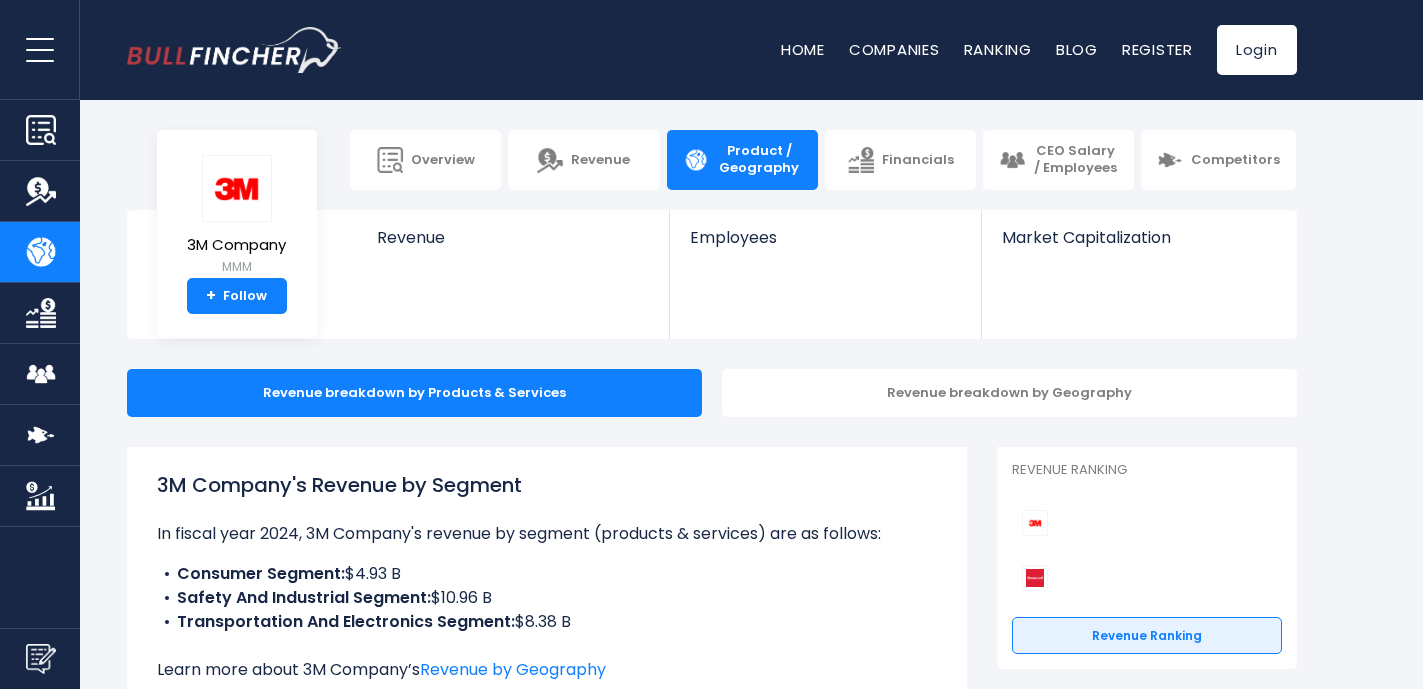 scroll, scrollTop: 0, scrollLeft: 0, axis: both 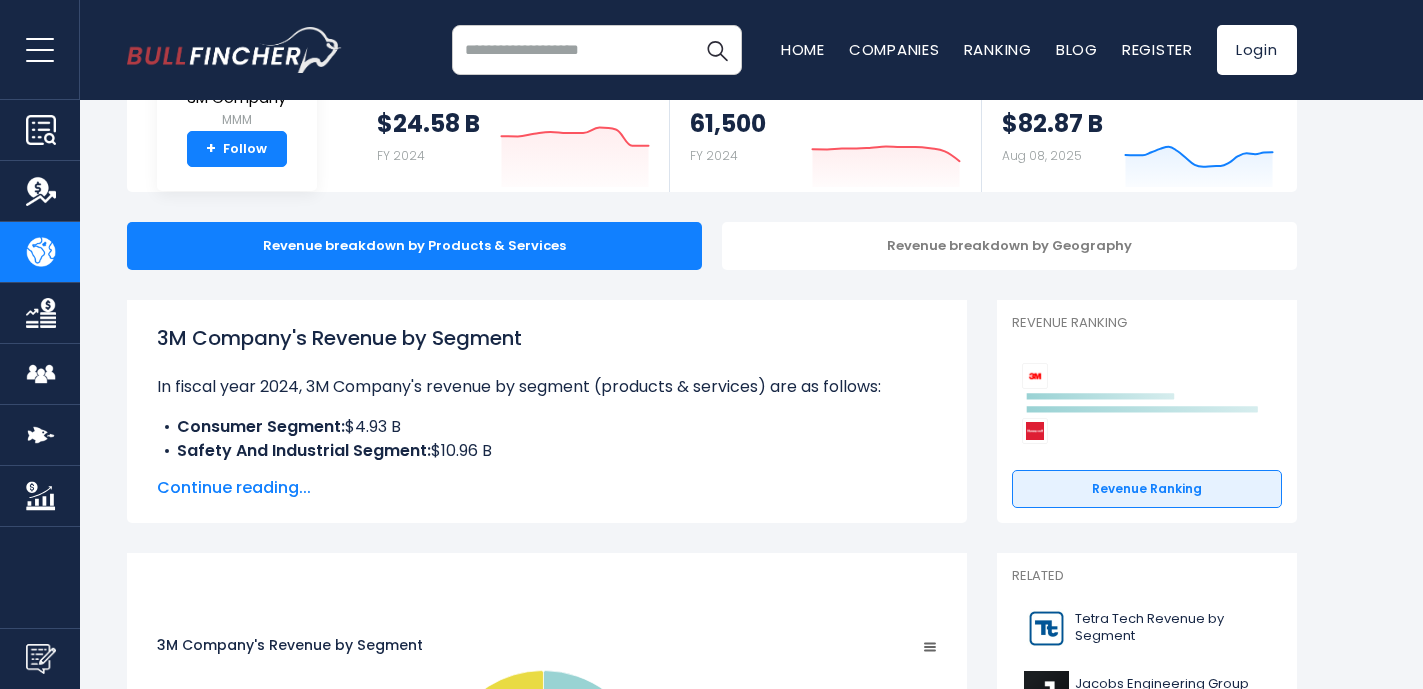 click on "Continue reading..." at bounding box center [547, 488] 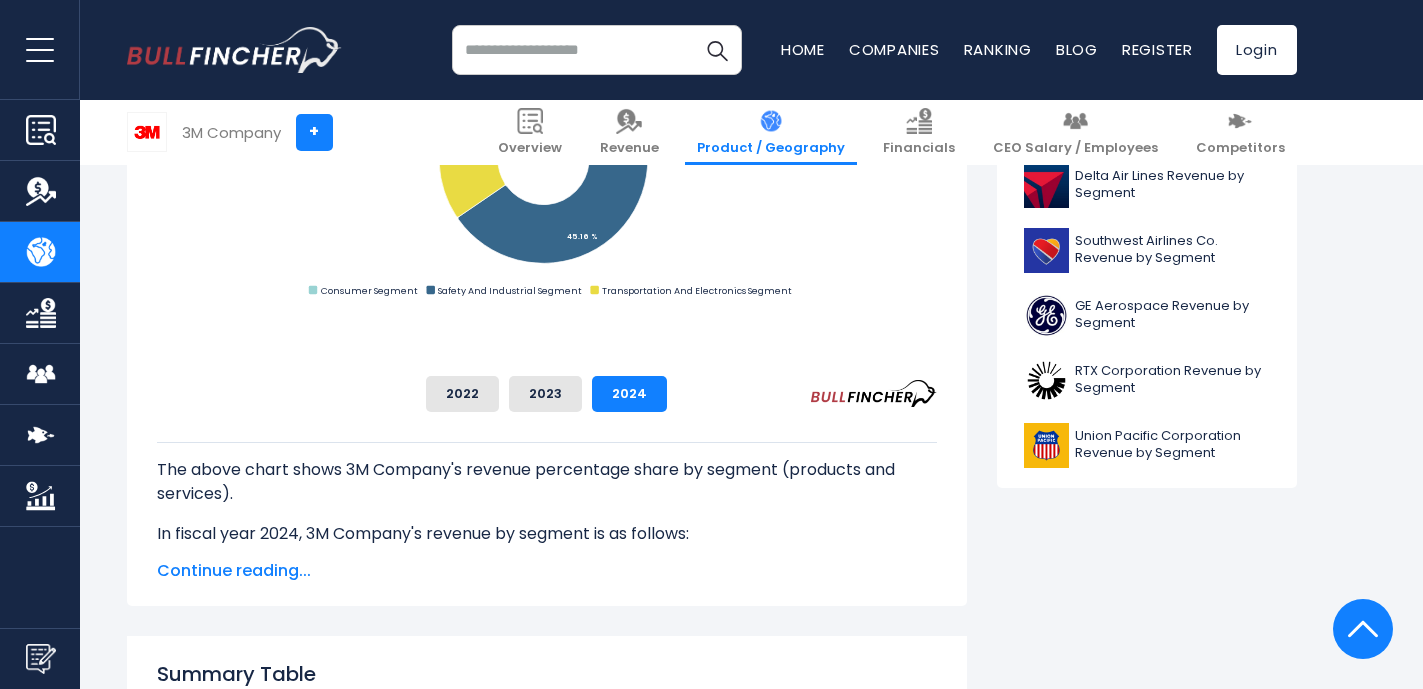 scroll, scrollTop: 931, scrollLeft: 0, axis: vertical 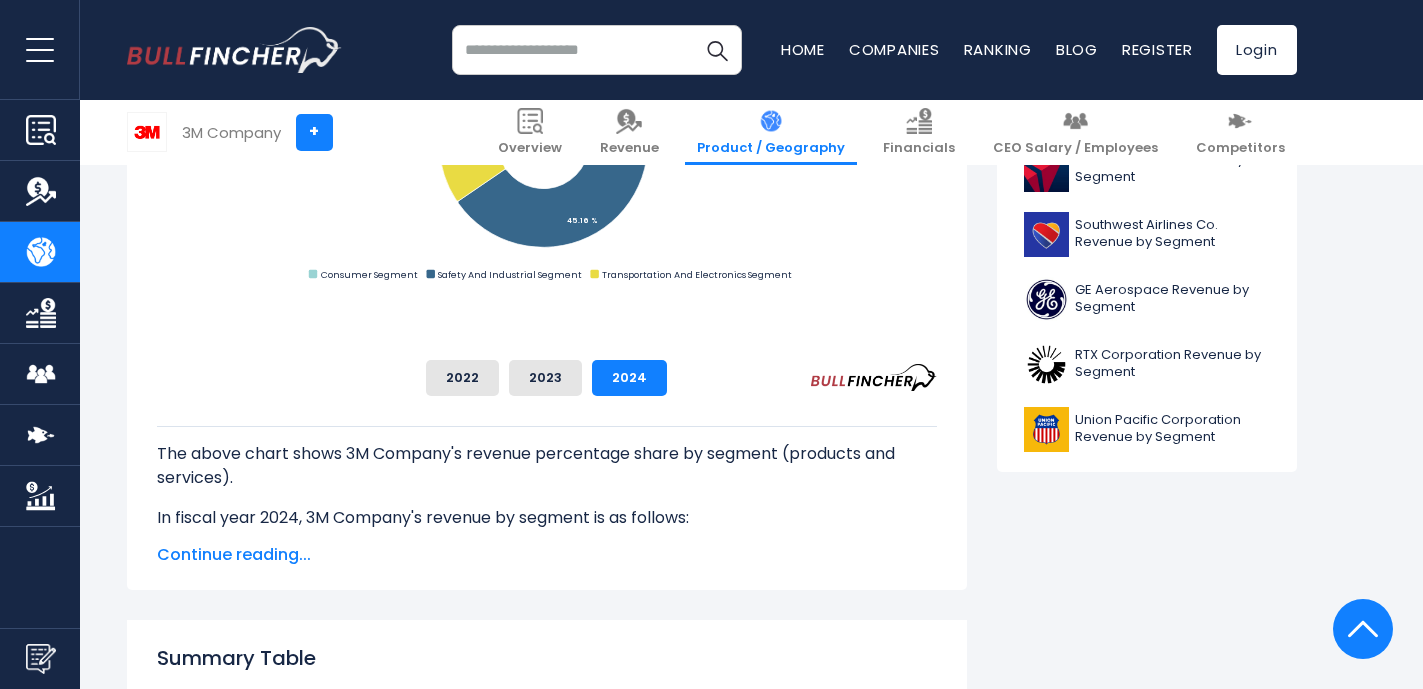 click on "Continue reading..." at bounding box center (547, 555) 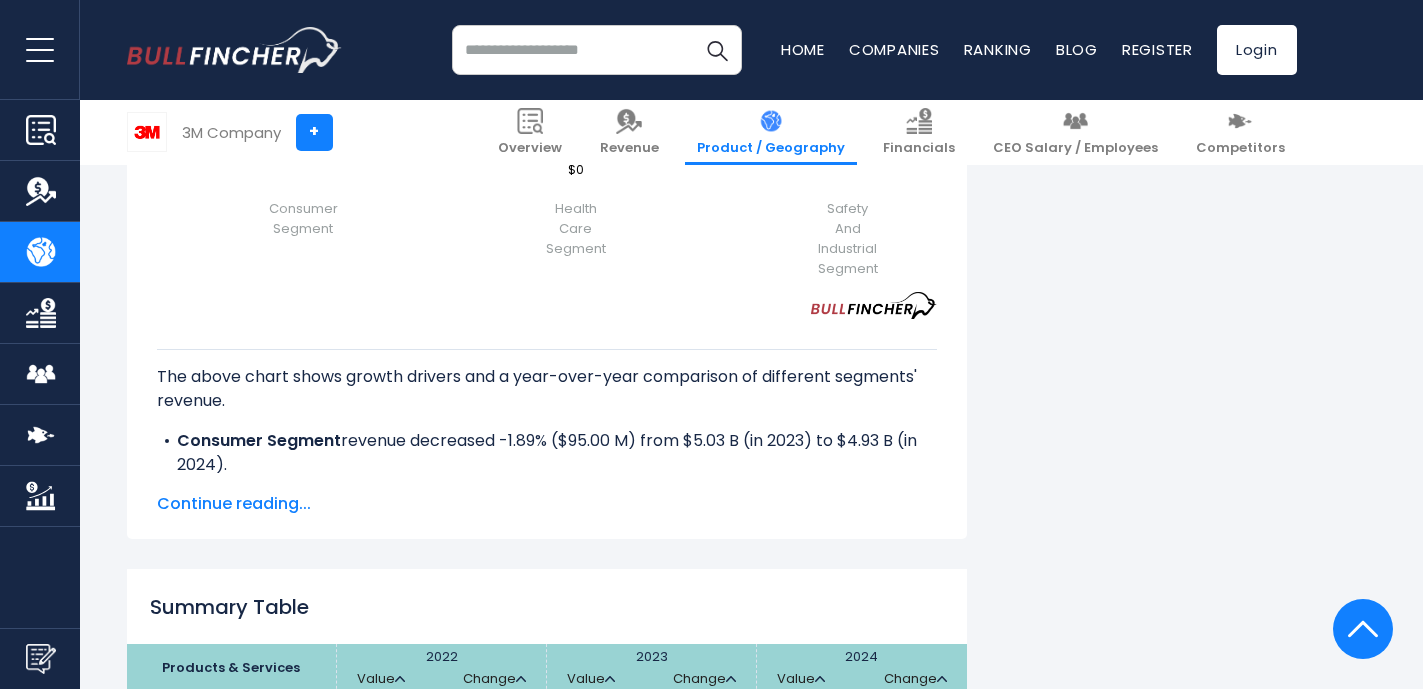 scroll, scrollTop: 3072, scrollLeft: 0, axis: vertical 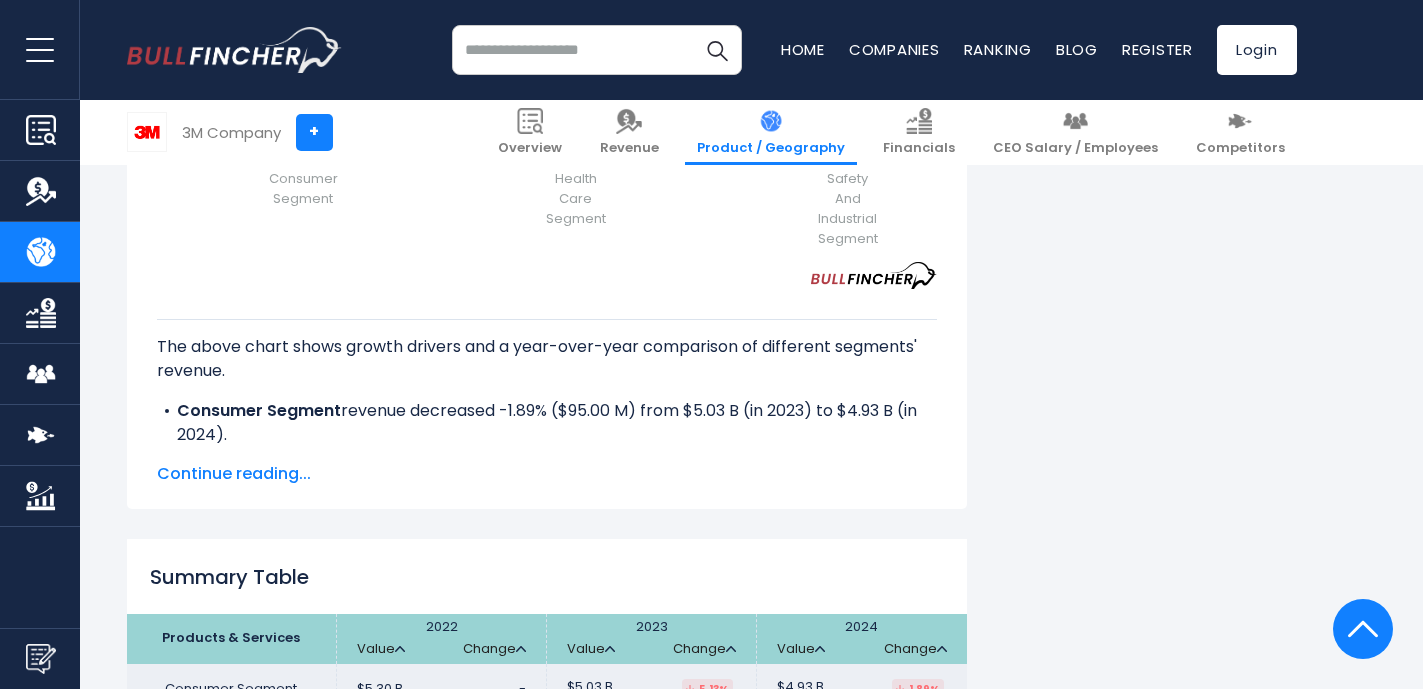 click on "Continue reading..." at bounding box center [547, 474] 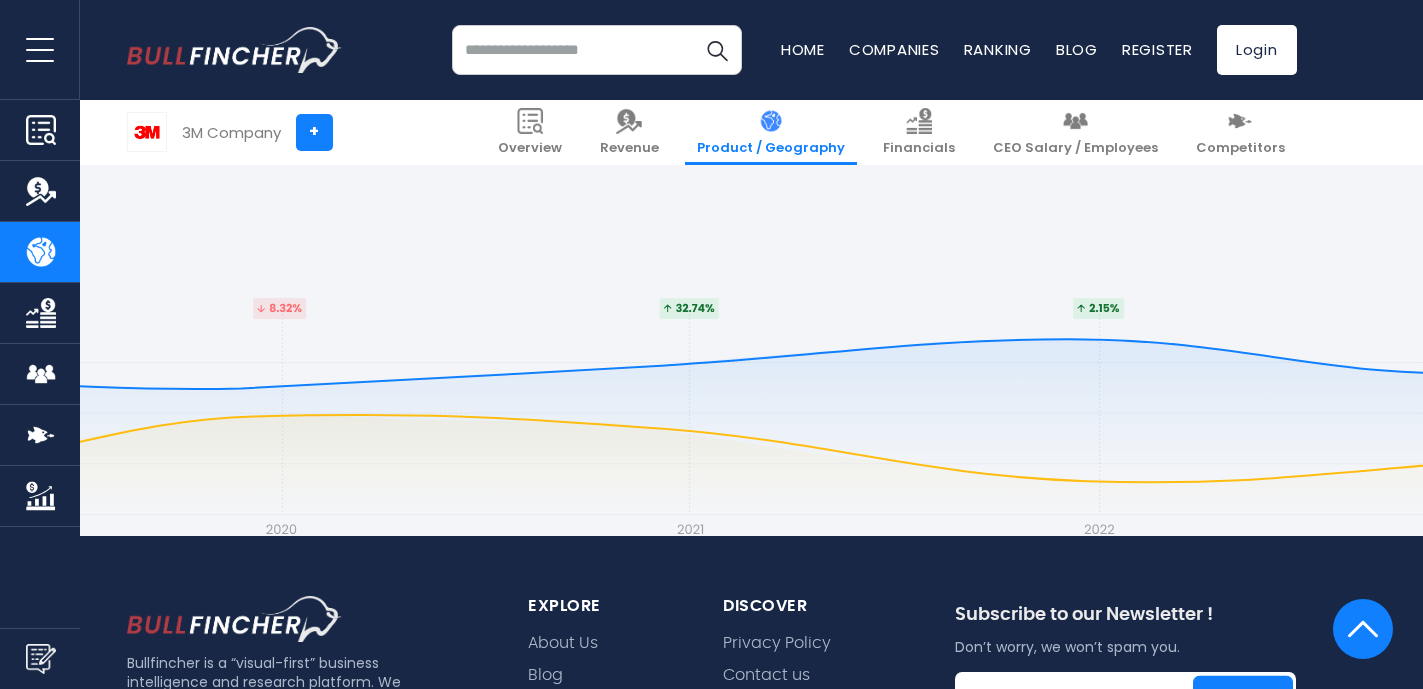 scroll, scrollTop: 4793, scrollLeft: 0, axis: vertical 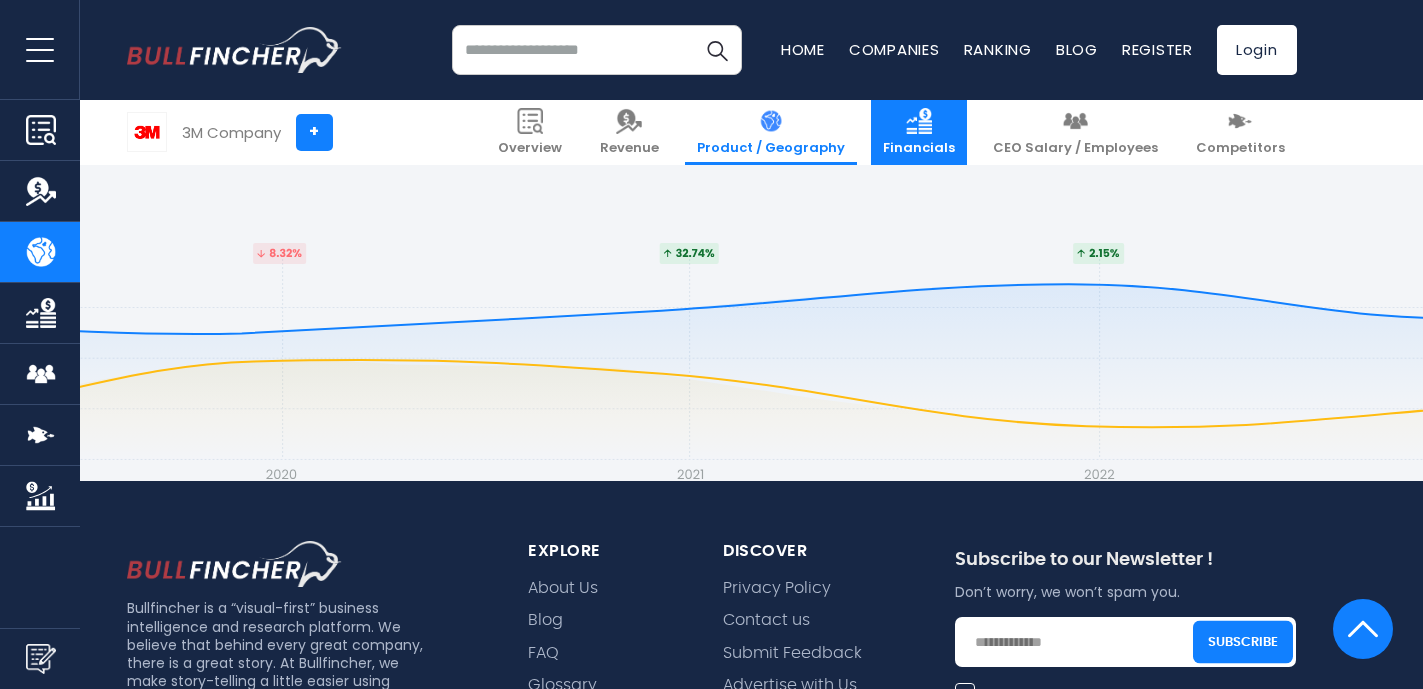 click on "Financials" at bounding box center [919, 148] 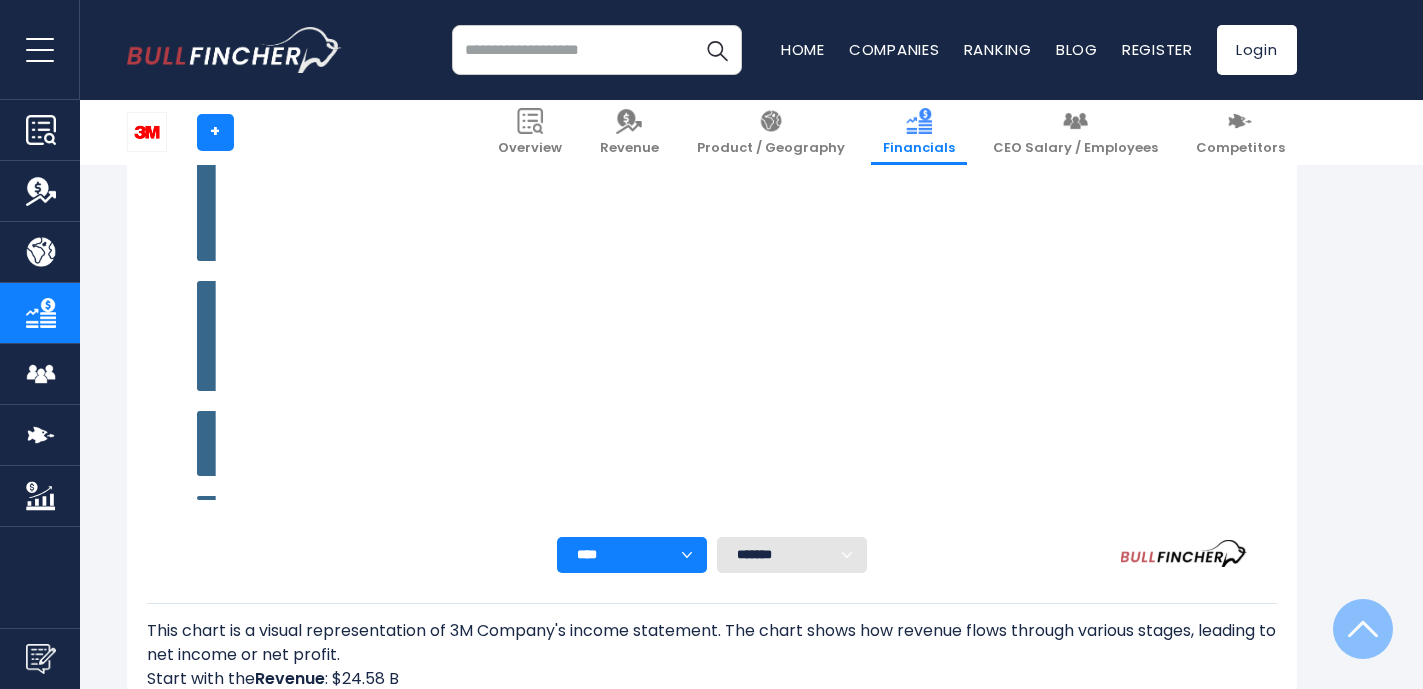 scroll, scrollTop: 763, scrollLeft: 0, axis: vertical 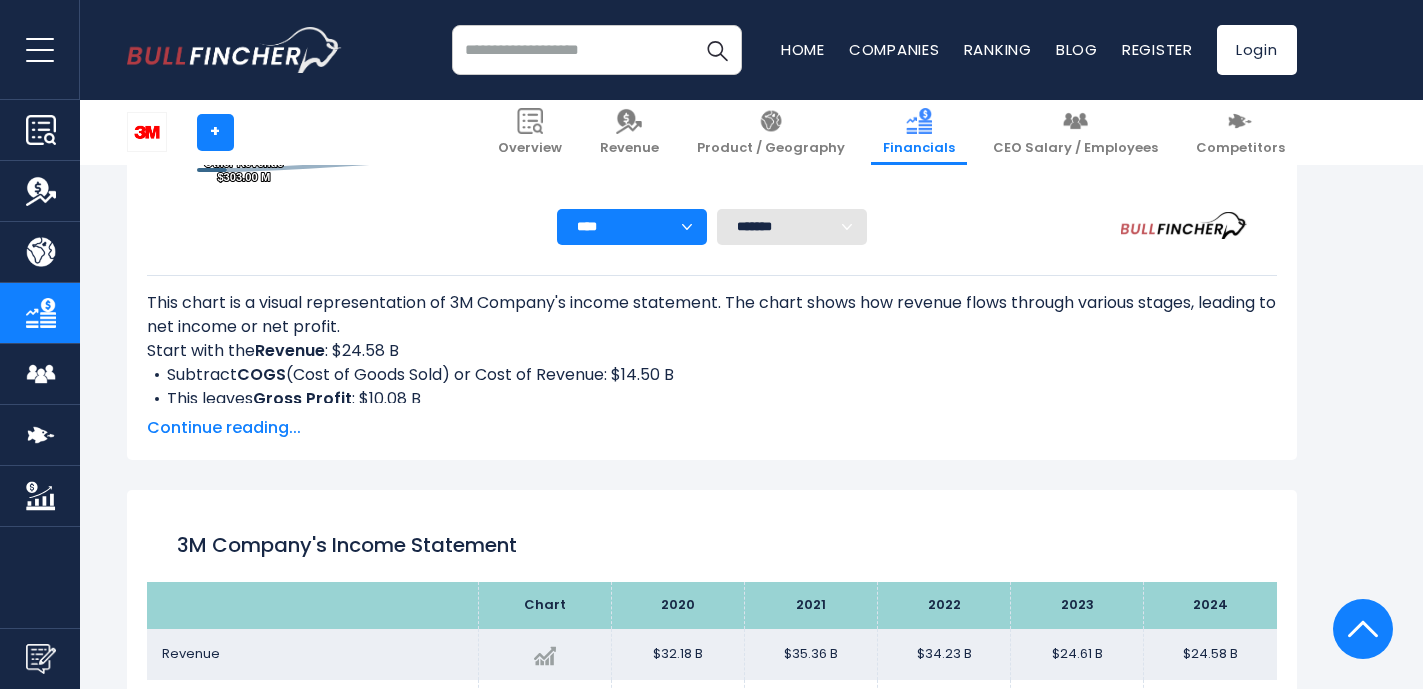 click on "Continue reading..." at bounding box center [712, 428] 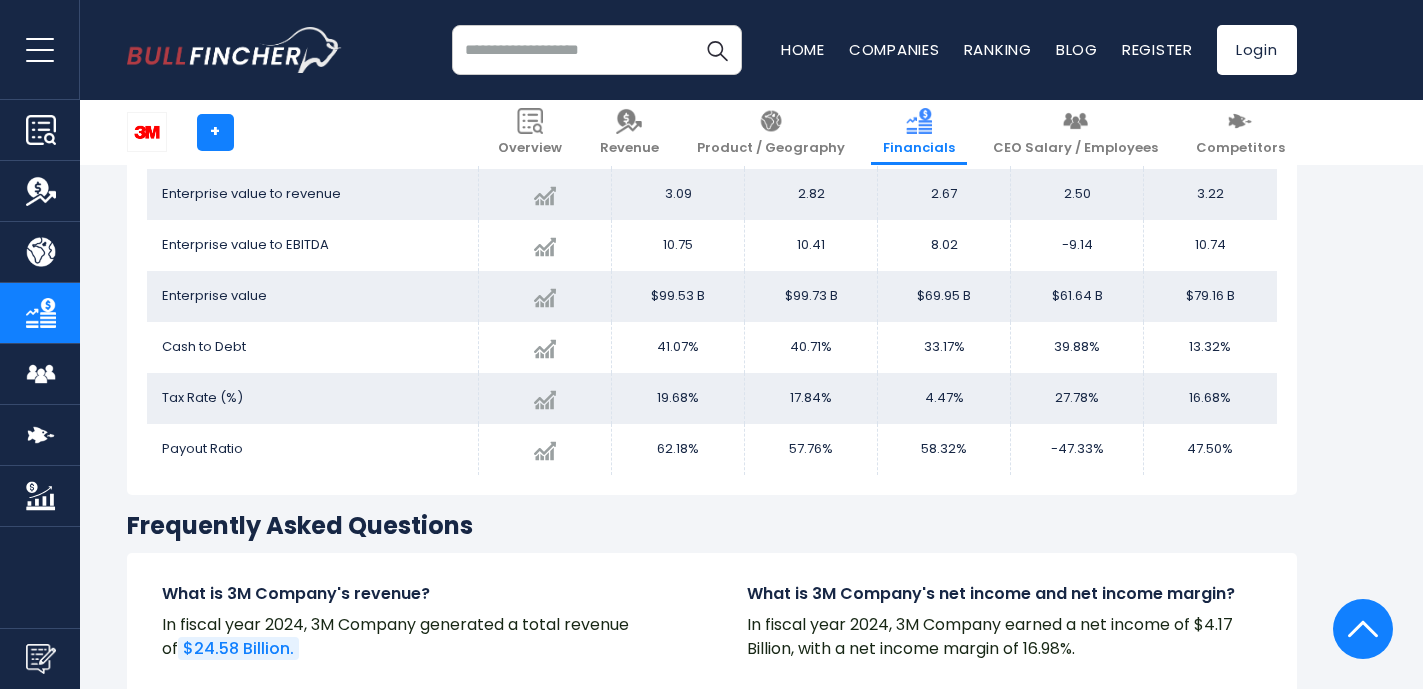 scroll, scrollTop: 4172, scrollLeft: 0, axis: vertical 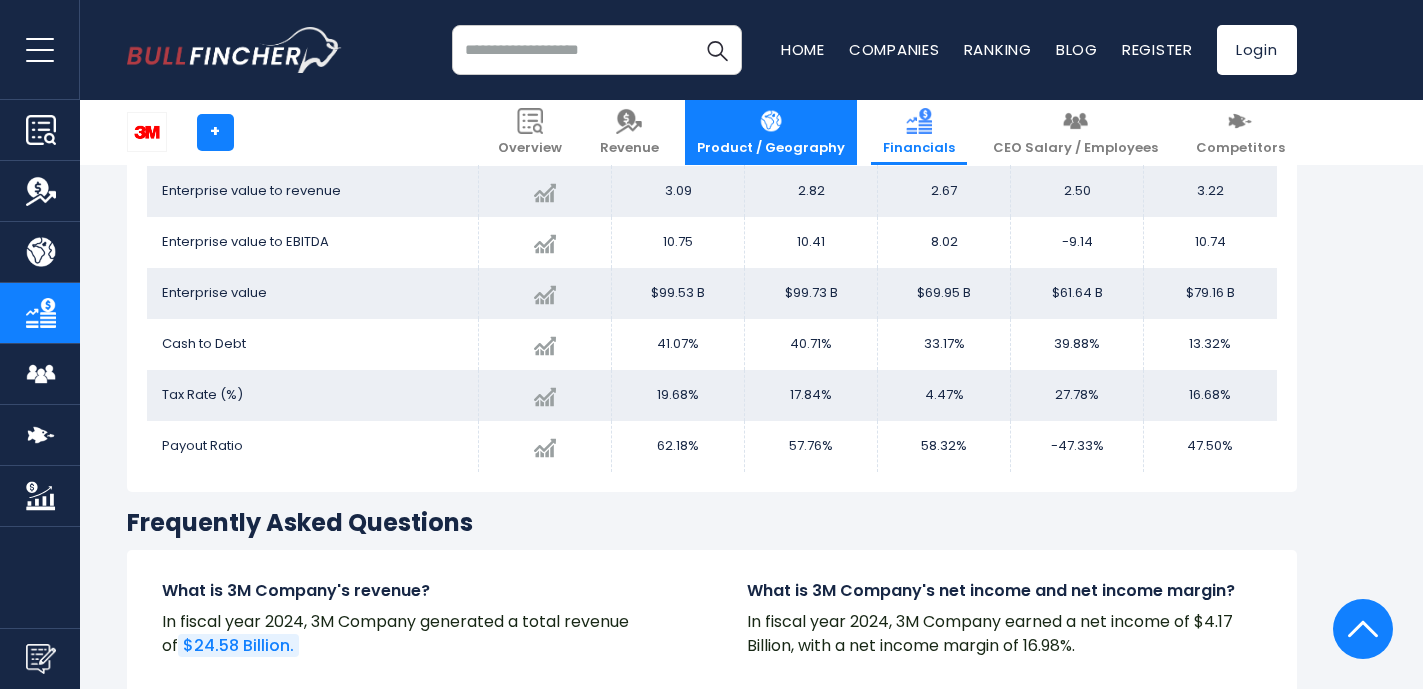 click on "Product / Geography" at bounding box center (771, 132) 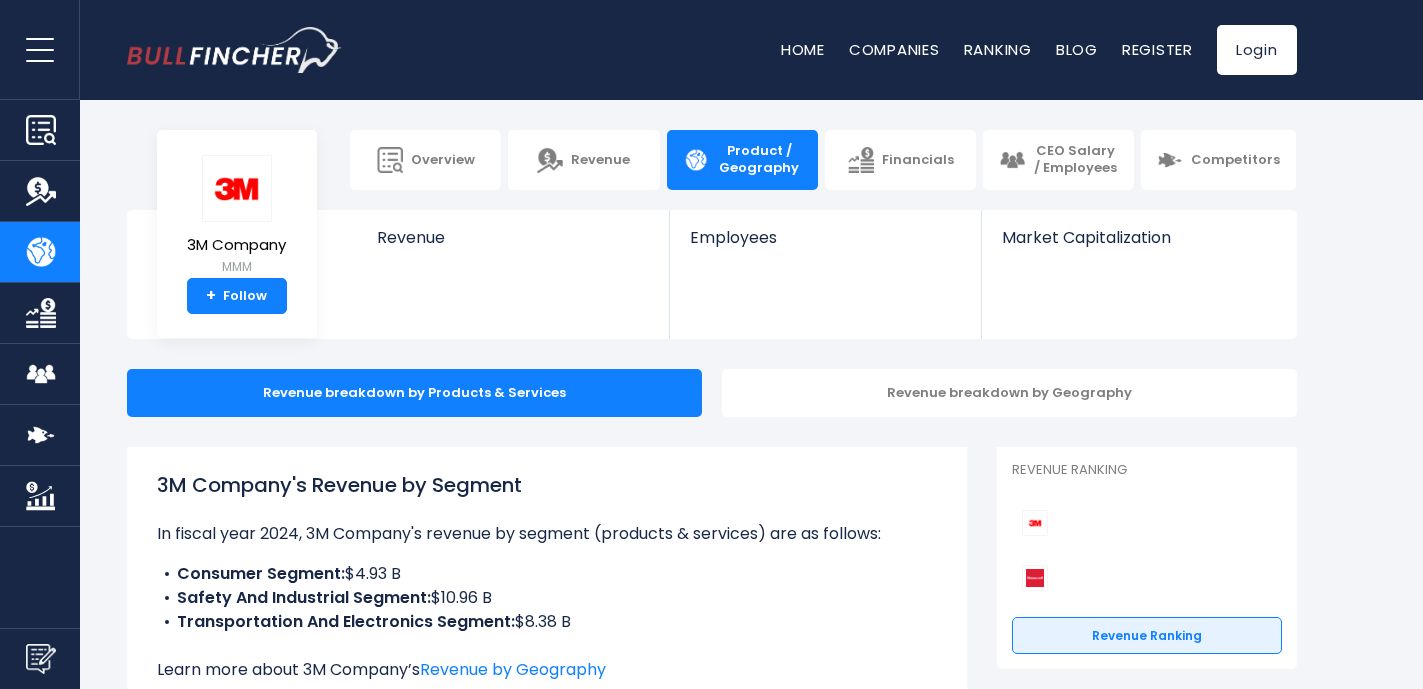 scroll, scrollTop: 0, scrollLeft: 0, axis: both 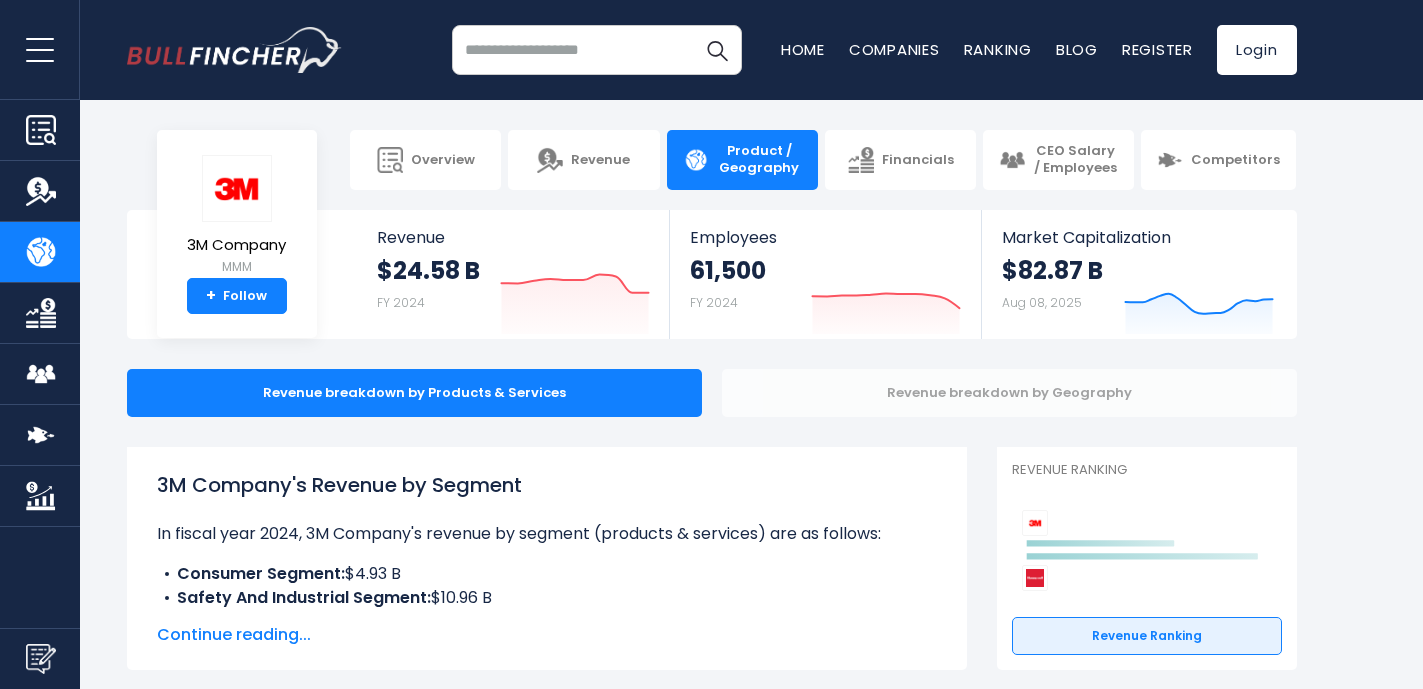 click on "Revenue breakdown by Geography" at bounding box center (1009, 393) 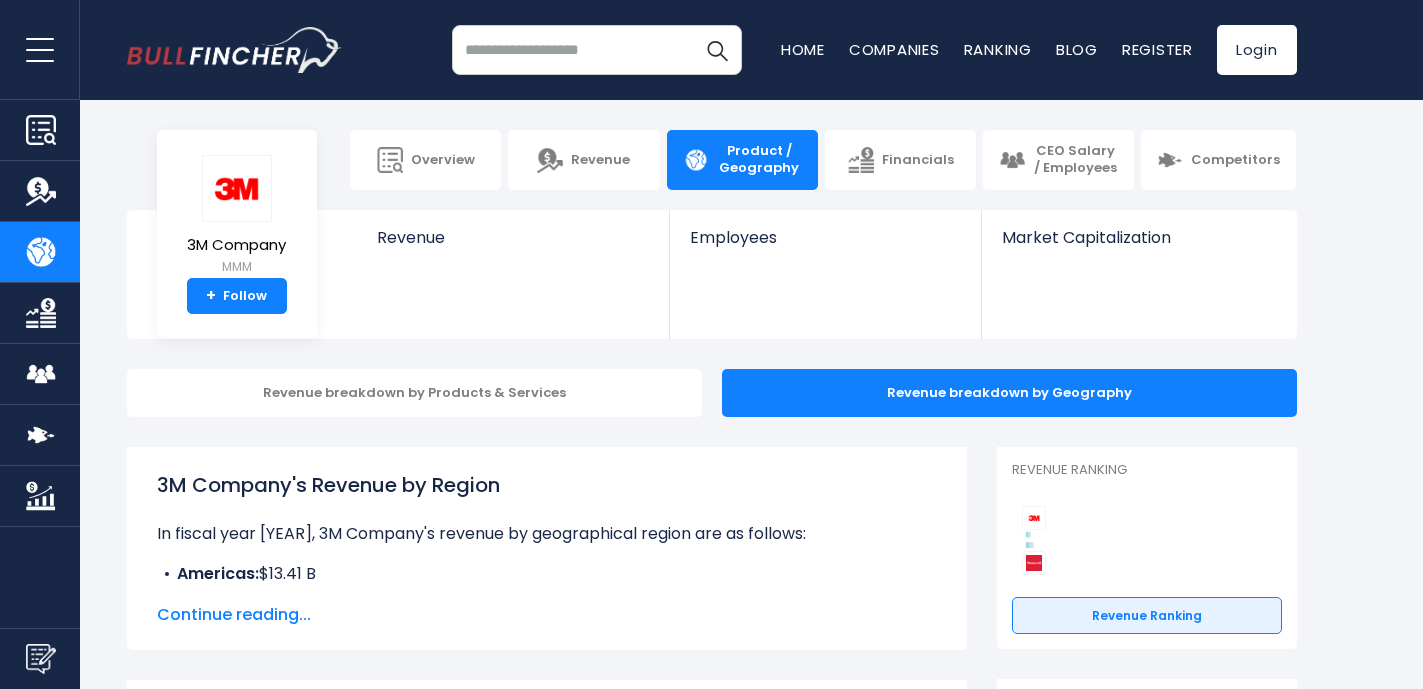 scroll, scrollTop: 0, scrollLeft: 0, axis: both 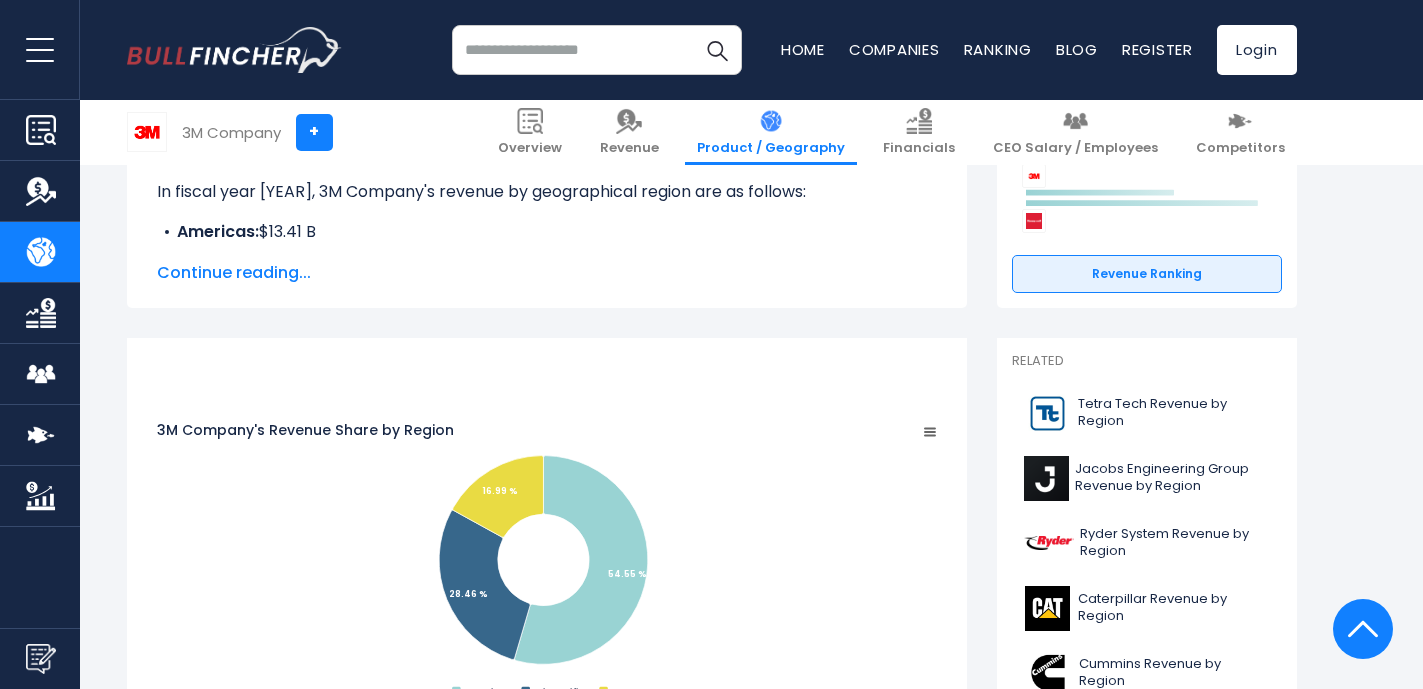 click on "Continue reading..." at bounding box center (547, 273) 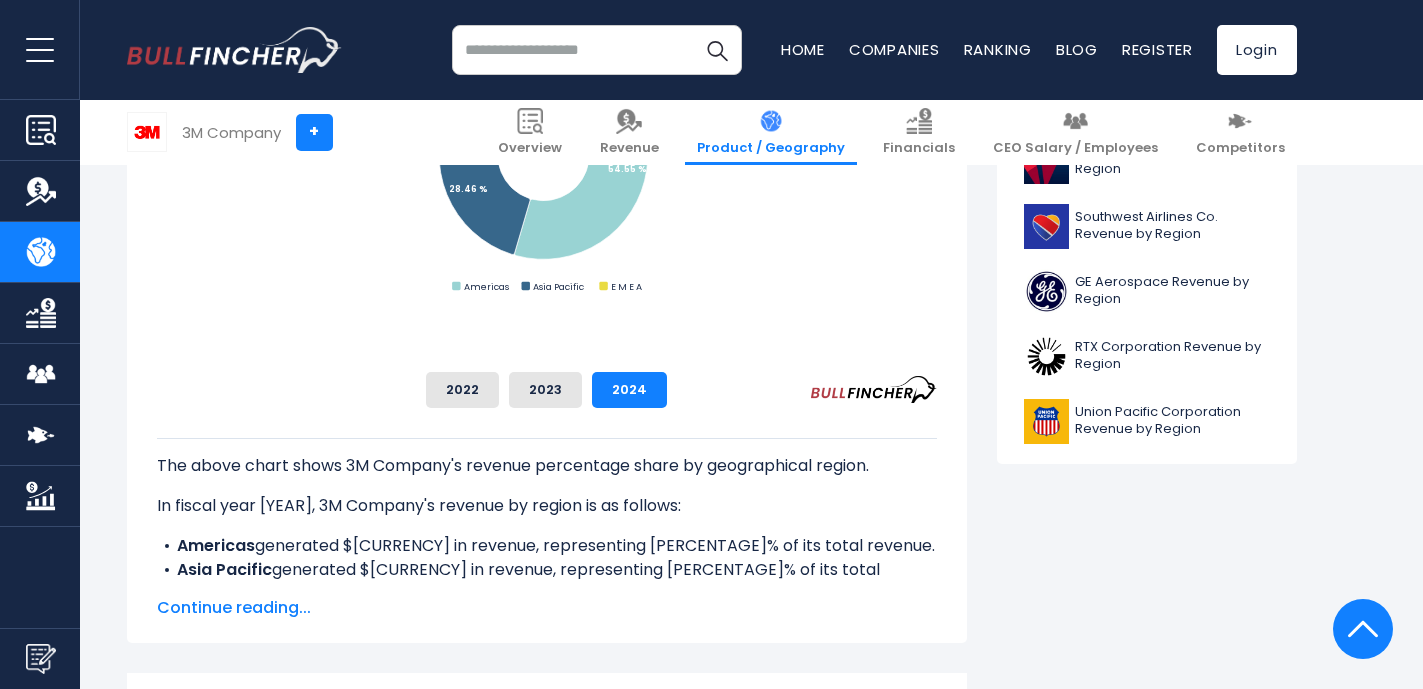 scroll, scrollTop: 999, scrollLeft: 0, axis: vertical 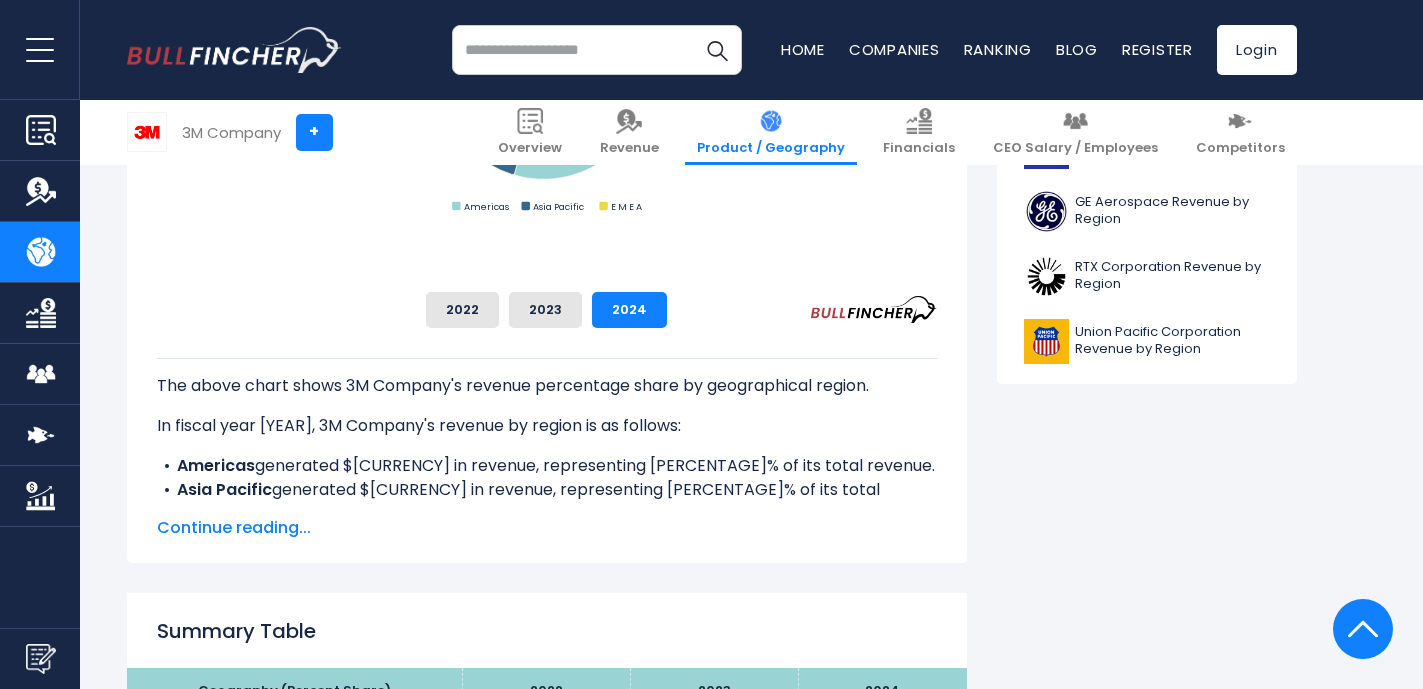 click on "Continue reading..." at bounding box center (547, 528) 